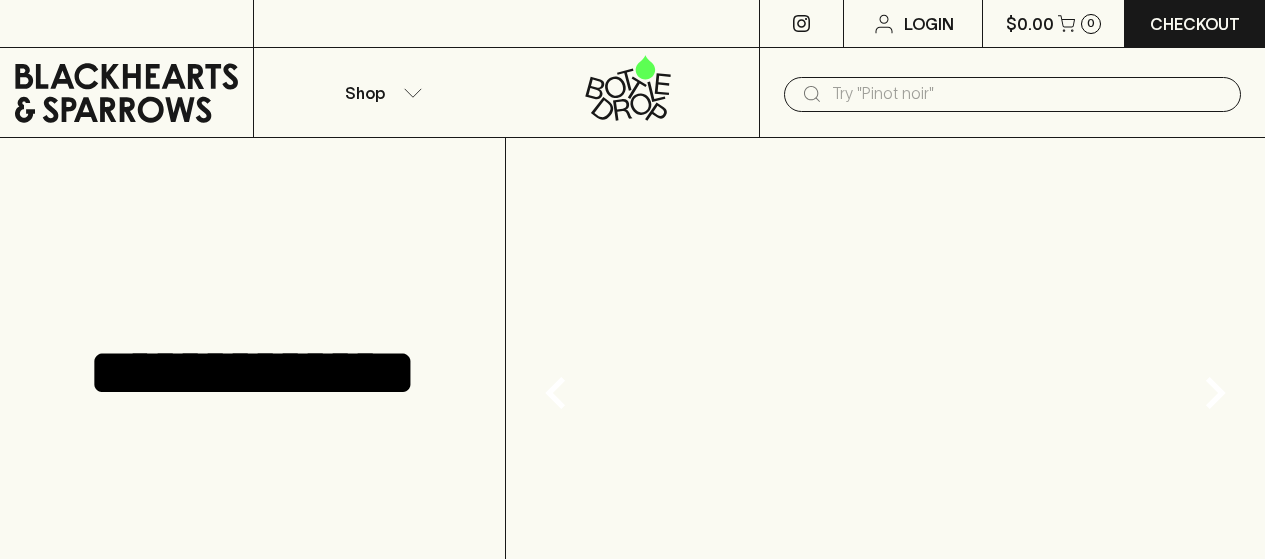 scroll, scrollTop: 0, scrollLeft: 0, axis: both 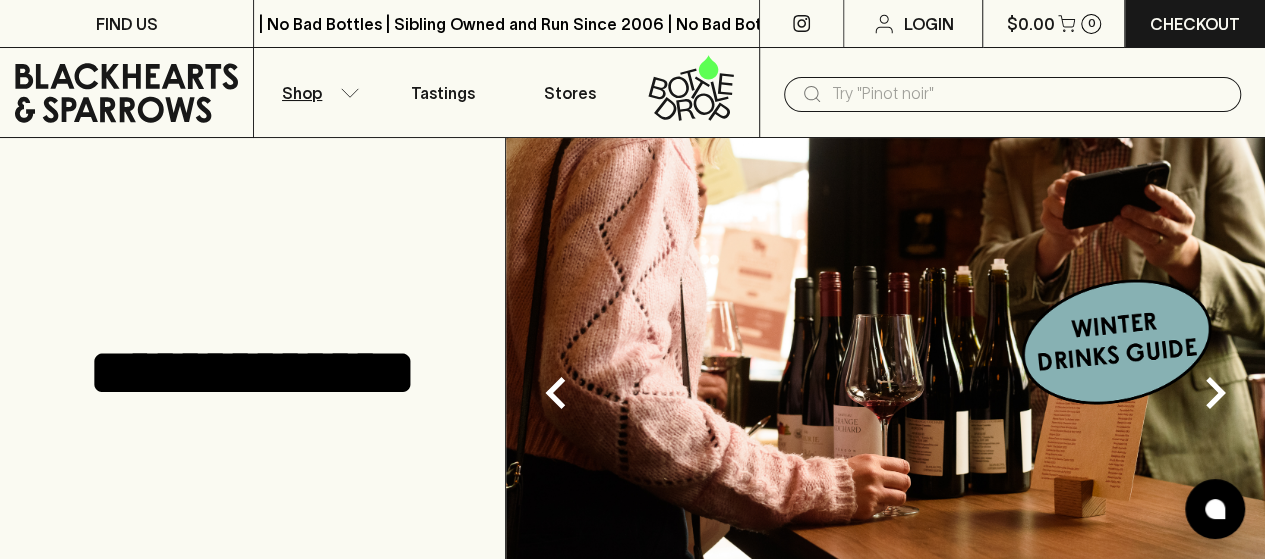 click on "Tastings" at bounding box center [443, 92] 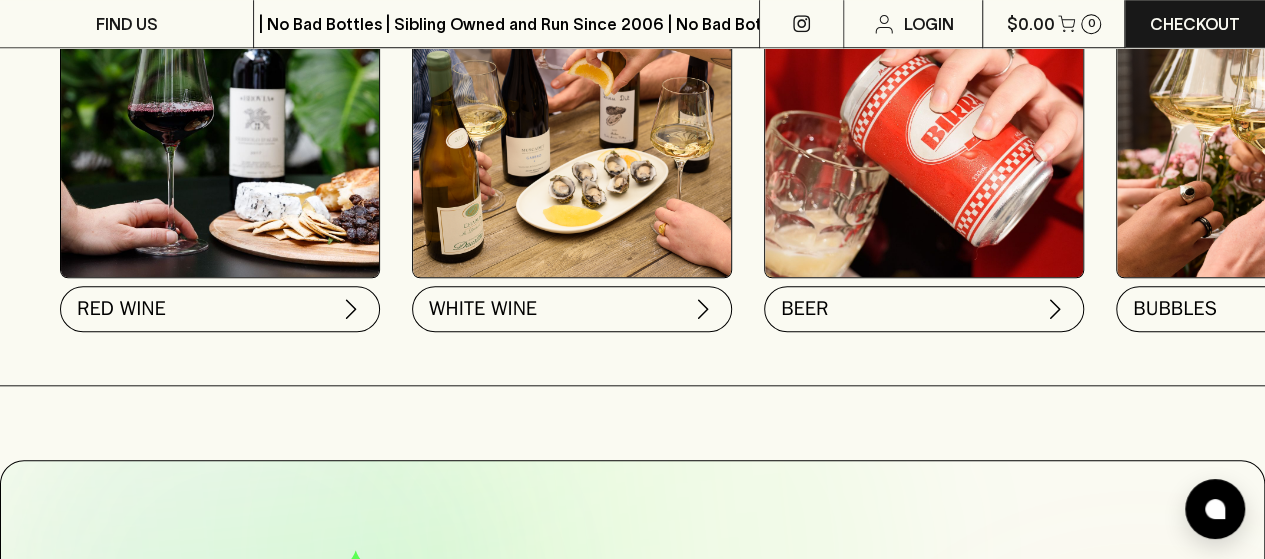 scroll, scrollTop: 840, scrollLeft: 0, axis: vertical 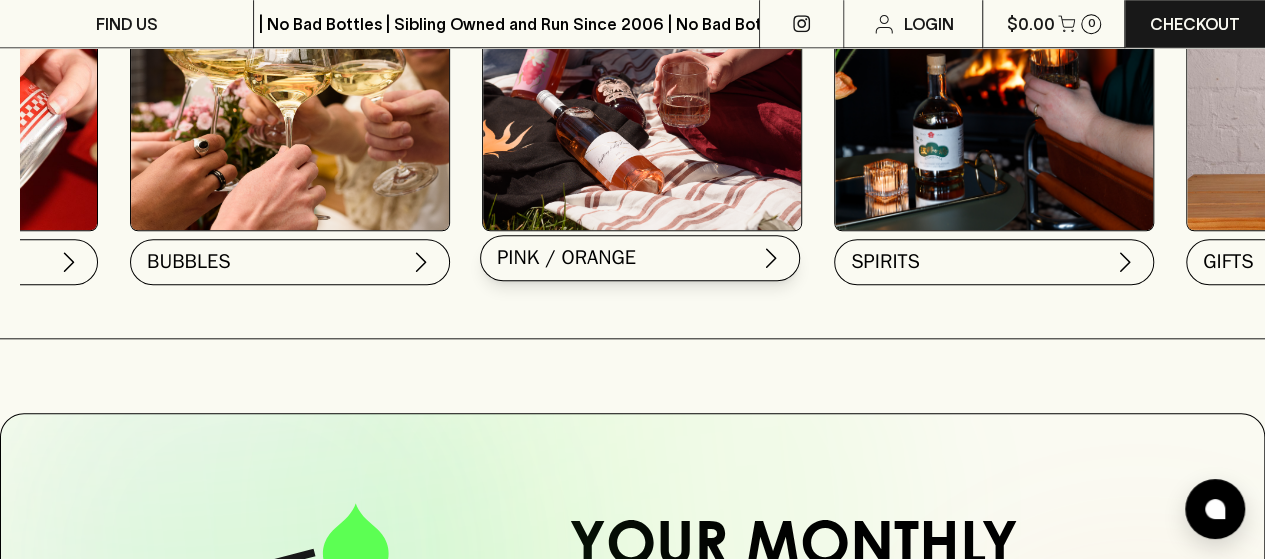 click on "PINK / ORANGE" at bounding box center (566, 258) 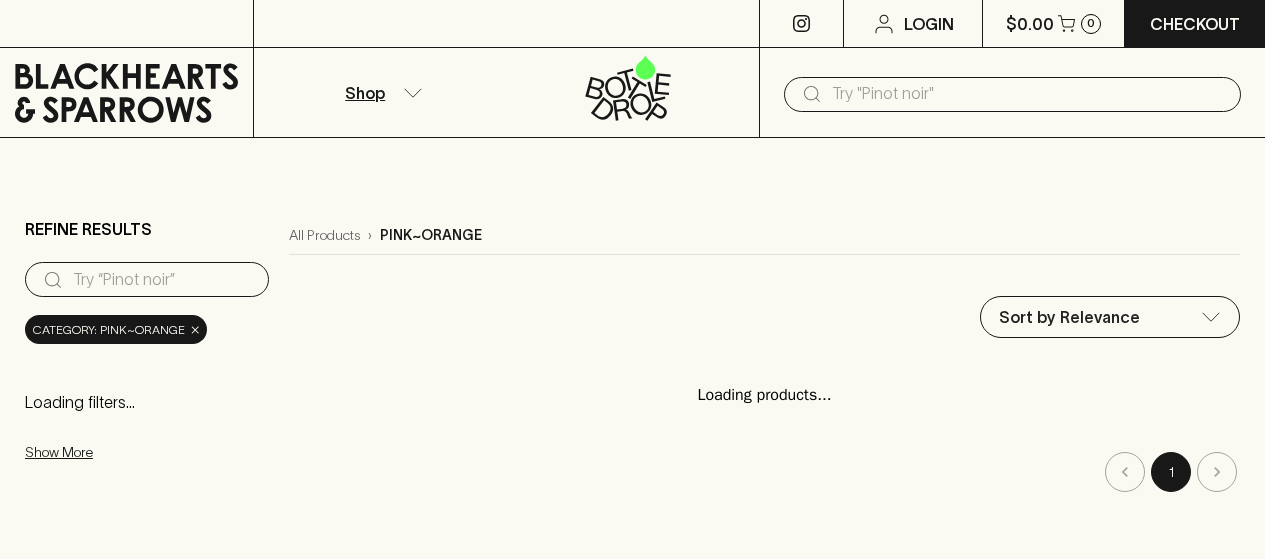 scroll, scrollTop: 0, scrollLeft: 0, axis: both 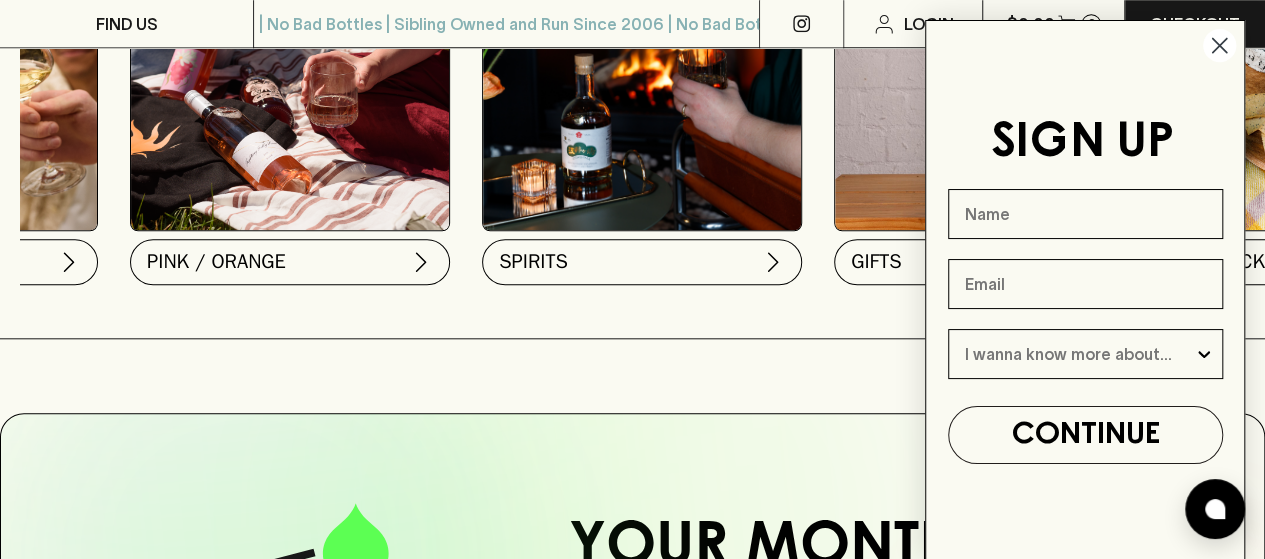 click 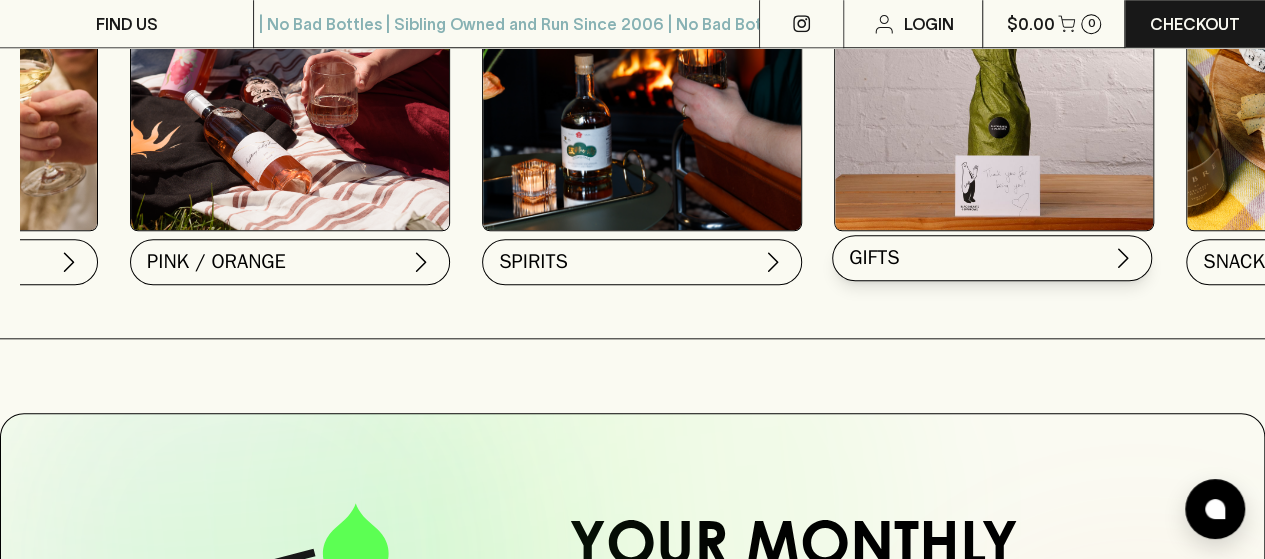 click on "GIFTS" at bounding box center (874, 258) 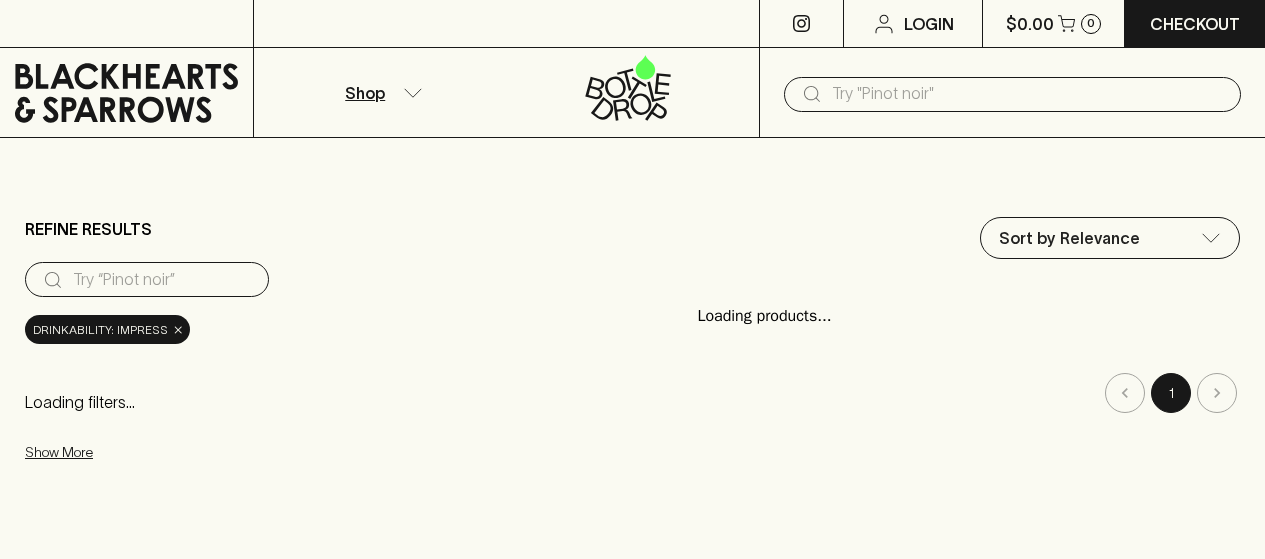 scroll, scrollTop: 0, scrollLeft: 0, axis: both 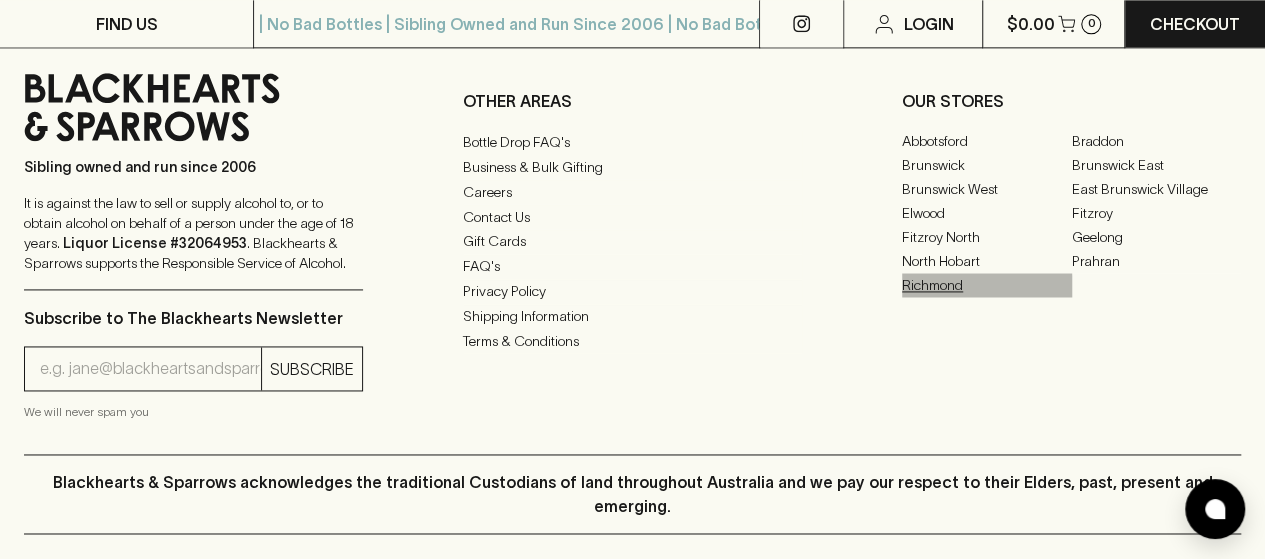 click on "Richmond" at bounding box center [987, 285] 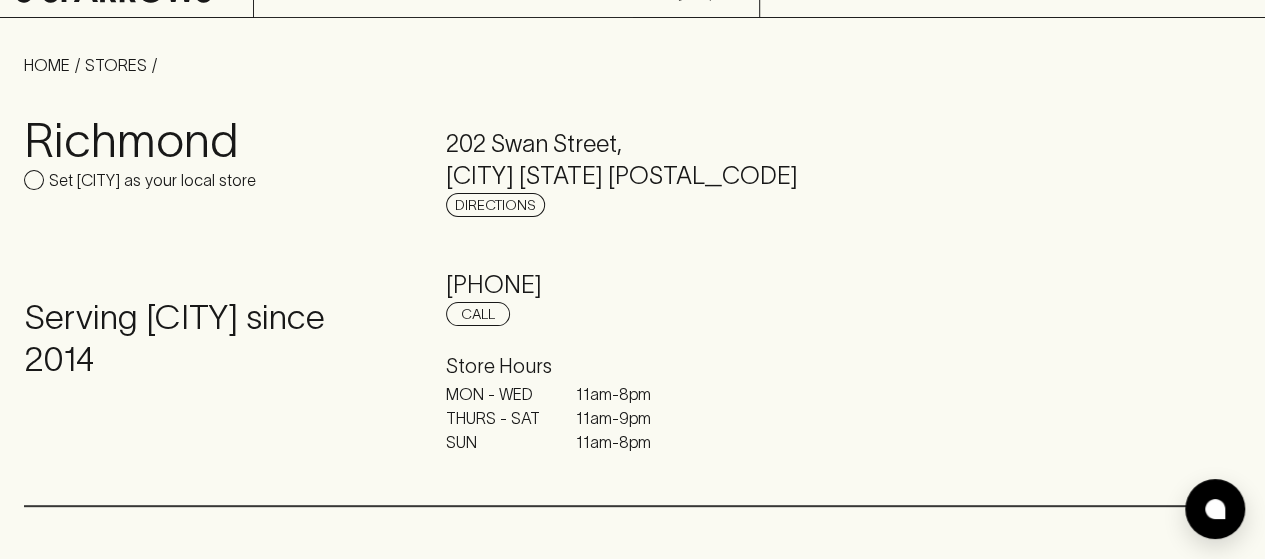 scroll, scrollTop: 0, scrollLeft: 0, axis: both 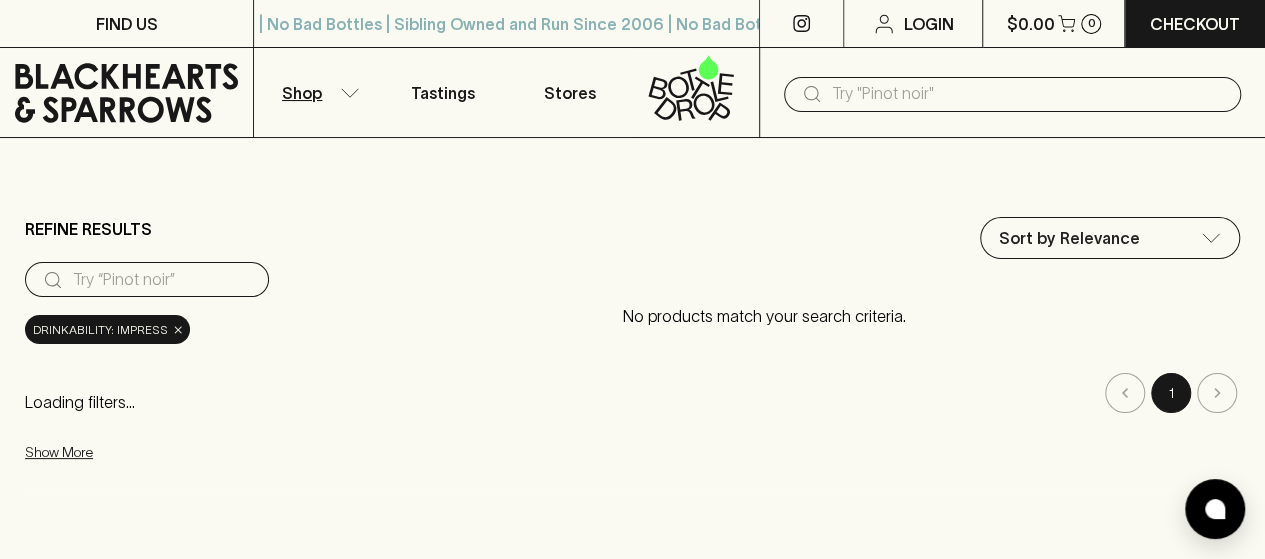 click 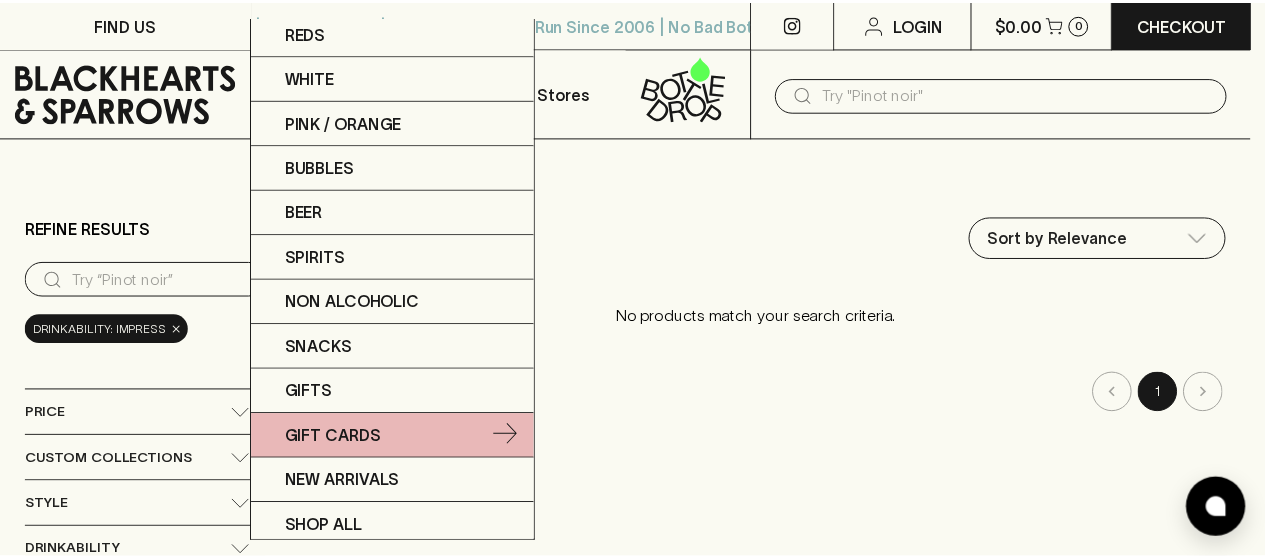 scroll, scrollTop: 8, scrollLeft: 0, axis: vertical 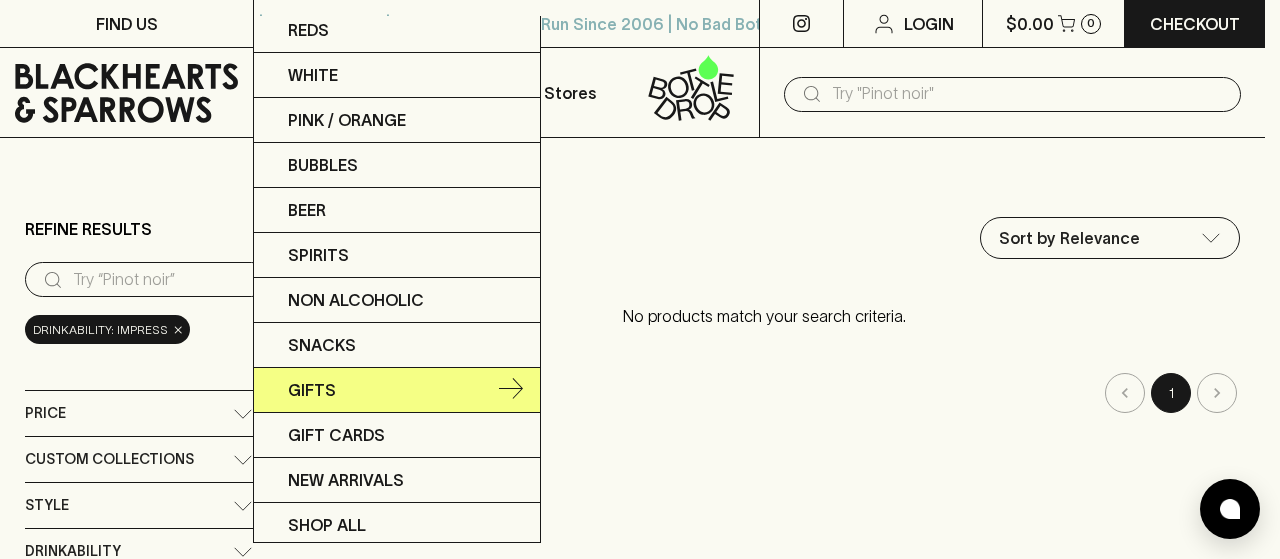 click on "Gifts" at bounding box center [397, 390] 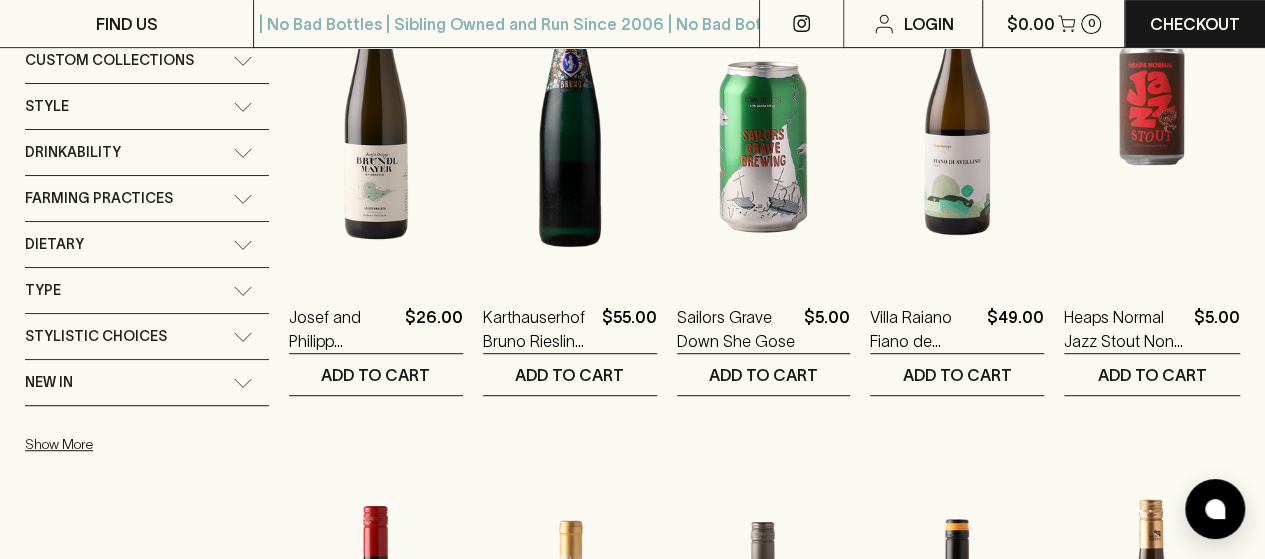 scroll, scrollTop: 0, scrollLeft: 0, axis: both 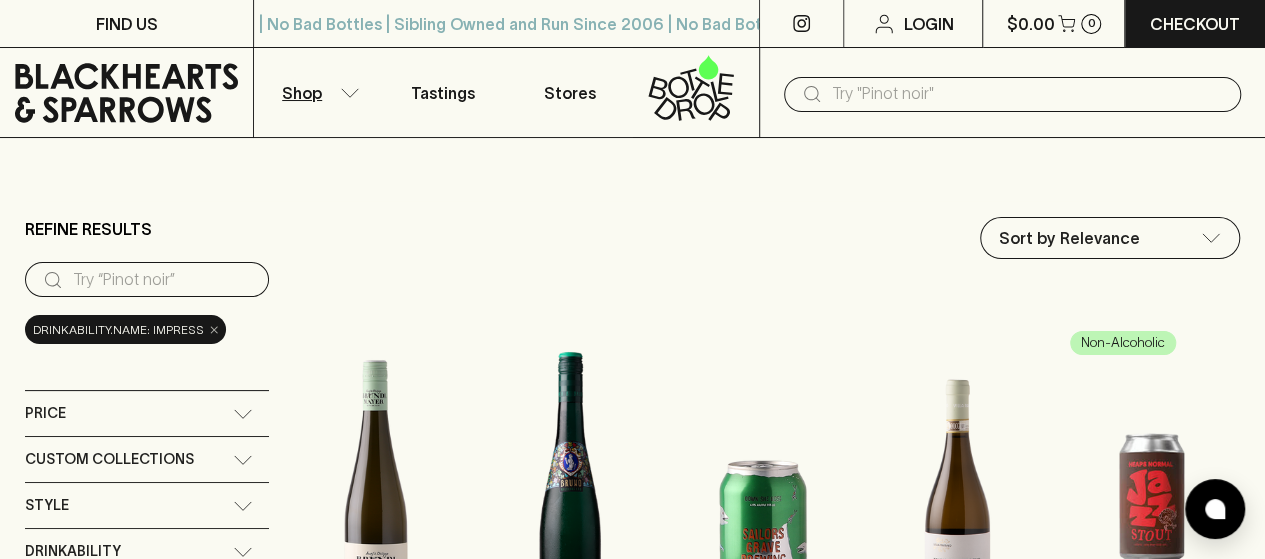 click on "×" at bounding box center [214, 329] 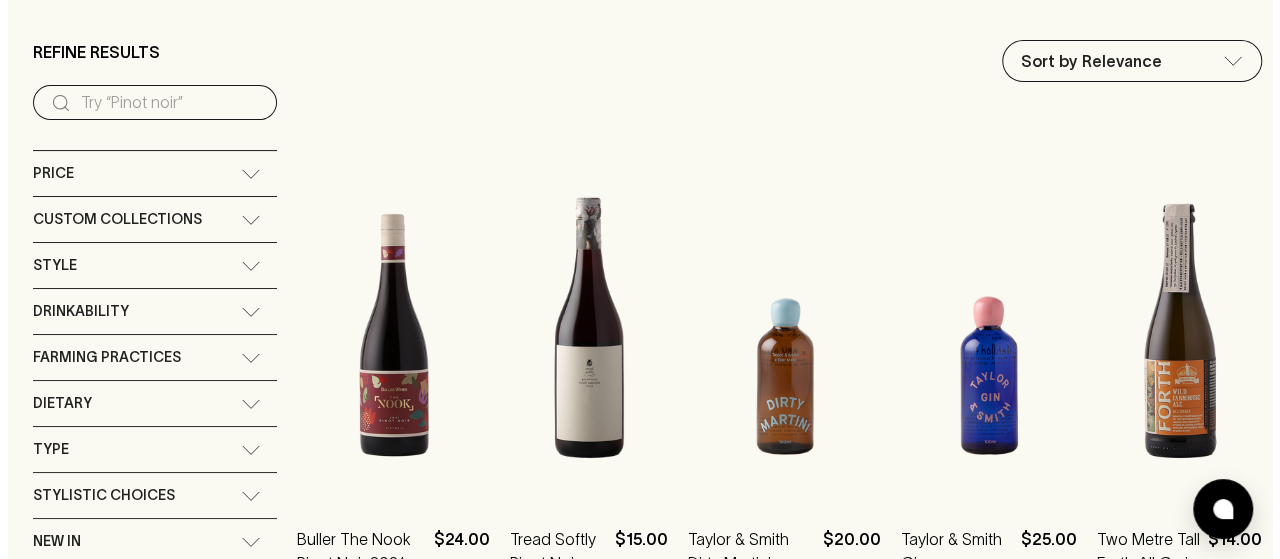 scroll, scrollTop: 0, scrollLeft: 0, axis: both 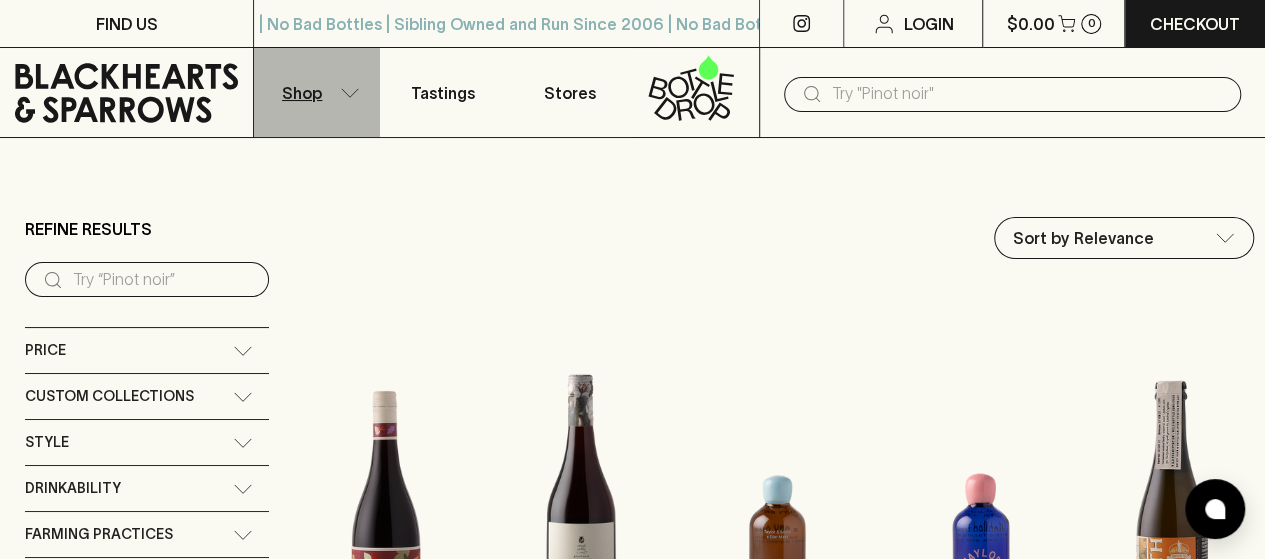 click 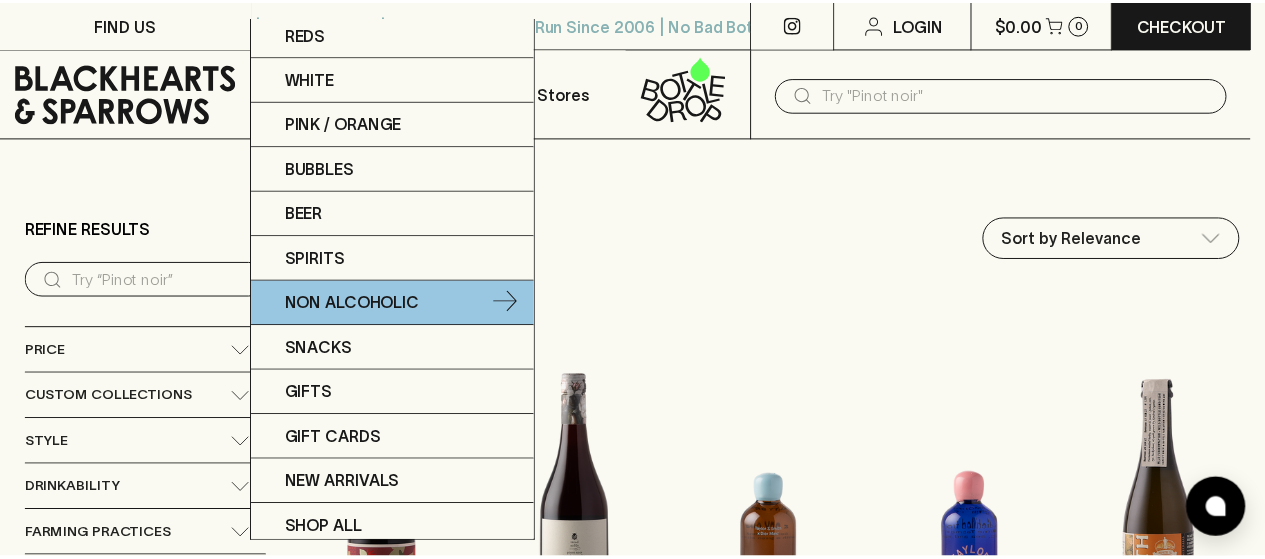 scroll, scrollTop: 8, scrollLeft: 0, axis: vertical 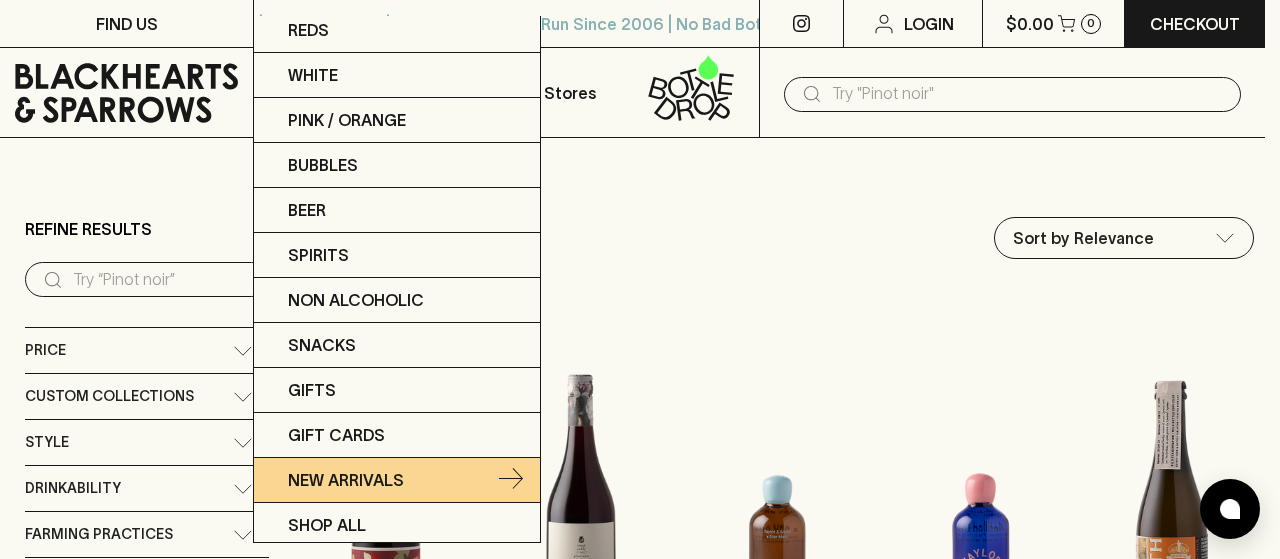 click on "New Arrivals" at bounding box center (346, 480) 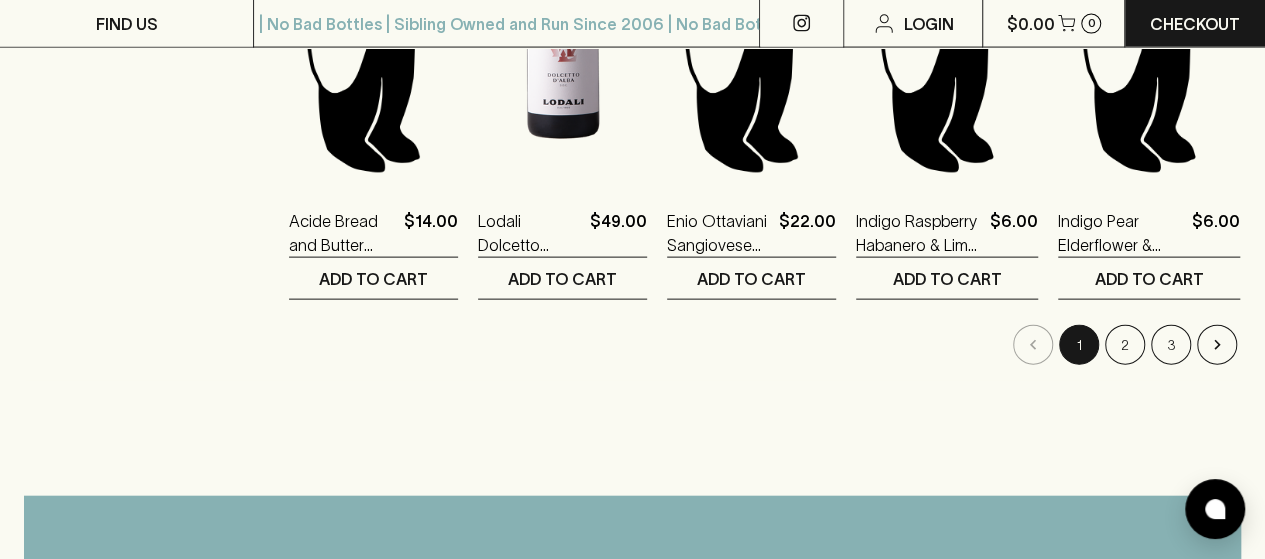scroll, scrollTop: 2104, scrollLeft: 0, axis: vertical 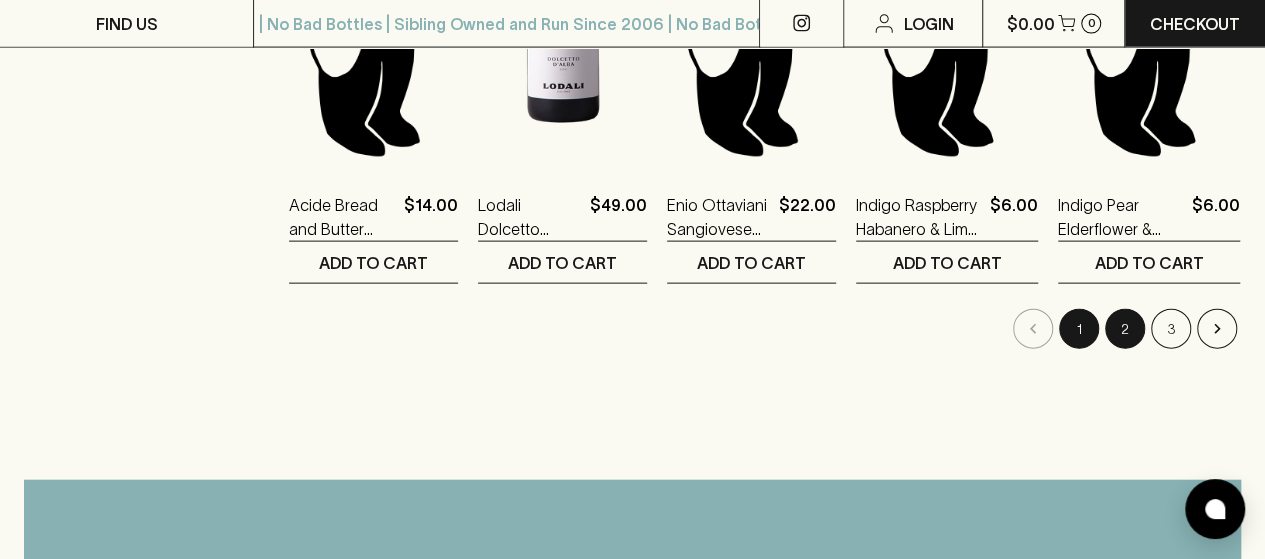 click on "2" at bounding box center (1125, 329) 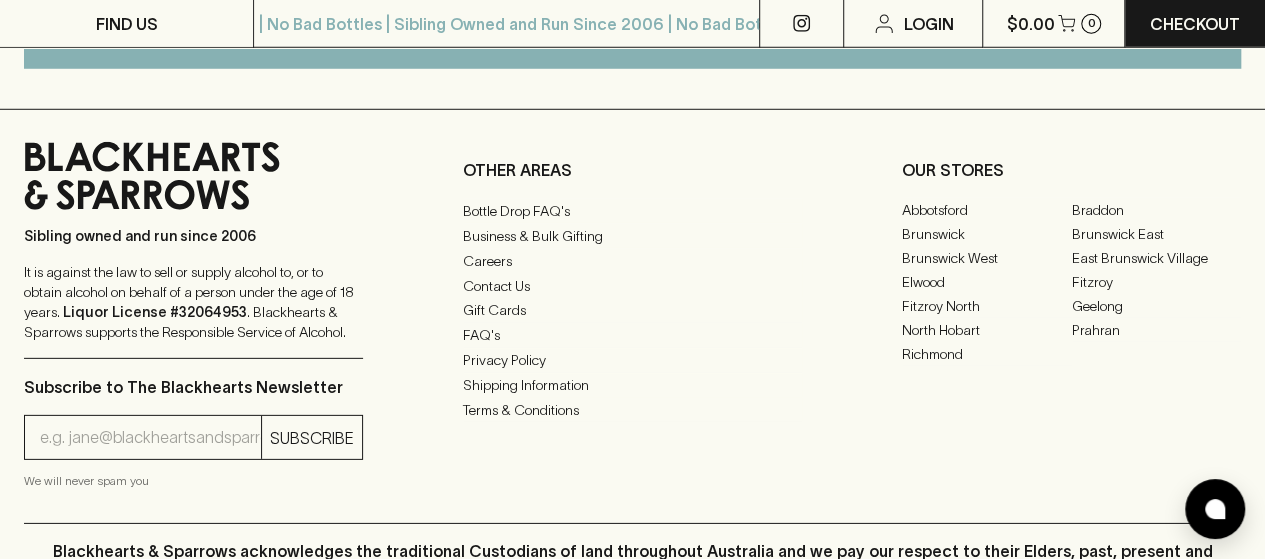 scroll, scrollTop: 2852, scrollLeft: 0, axis: vertical 